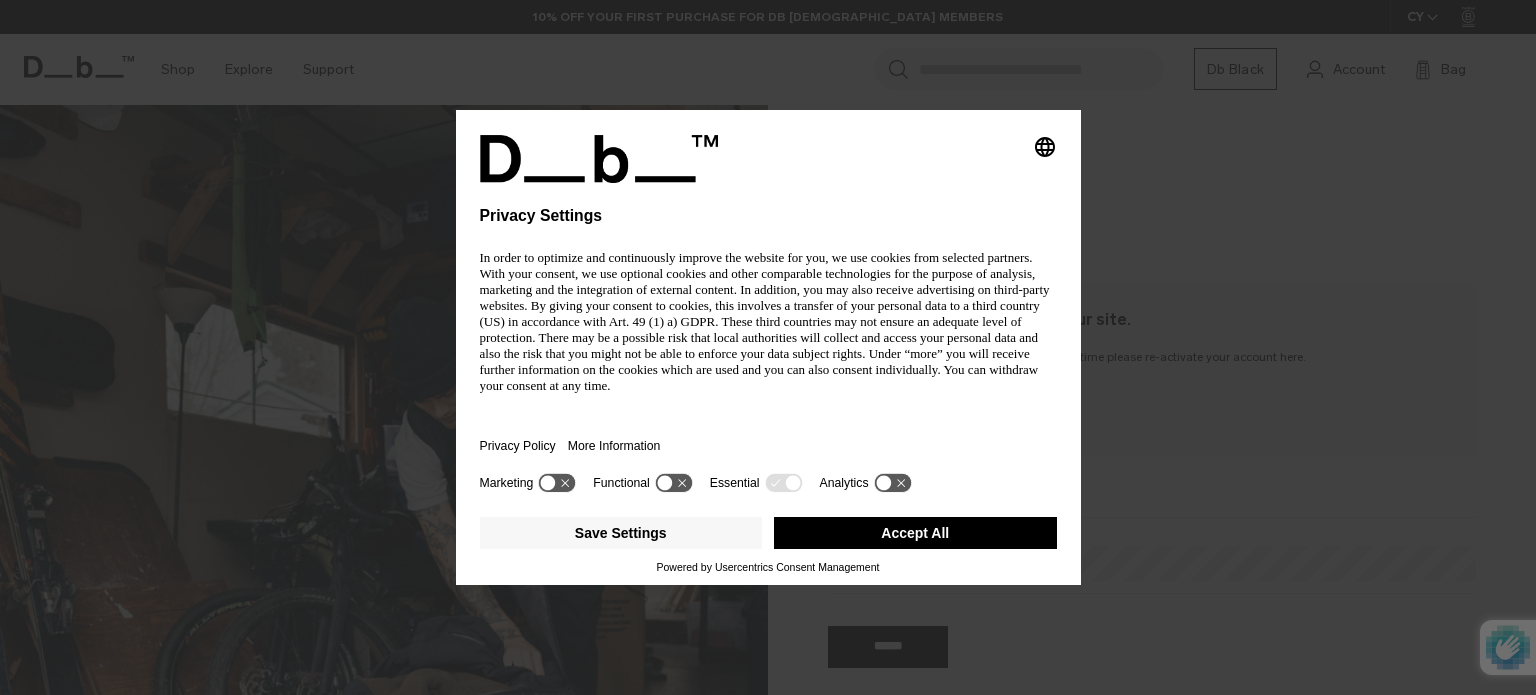 scroll, scrollTop: 0, scrollLeft: 0, axis: both 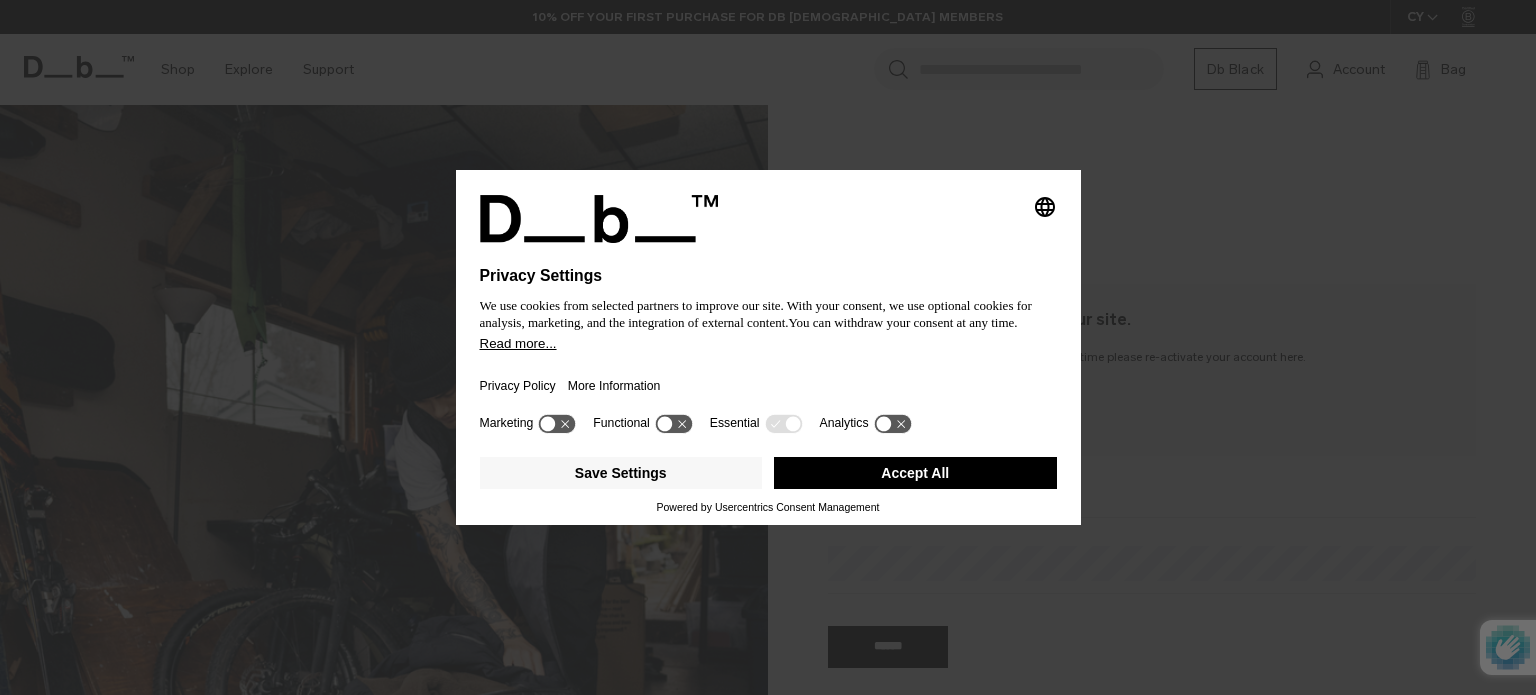 click on "Accept All" at bounding box center [915, 473] 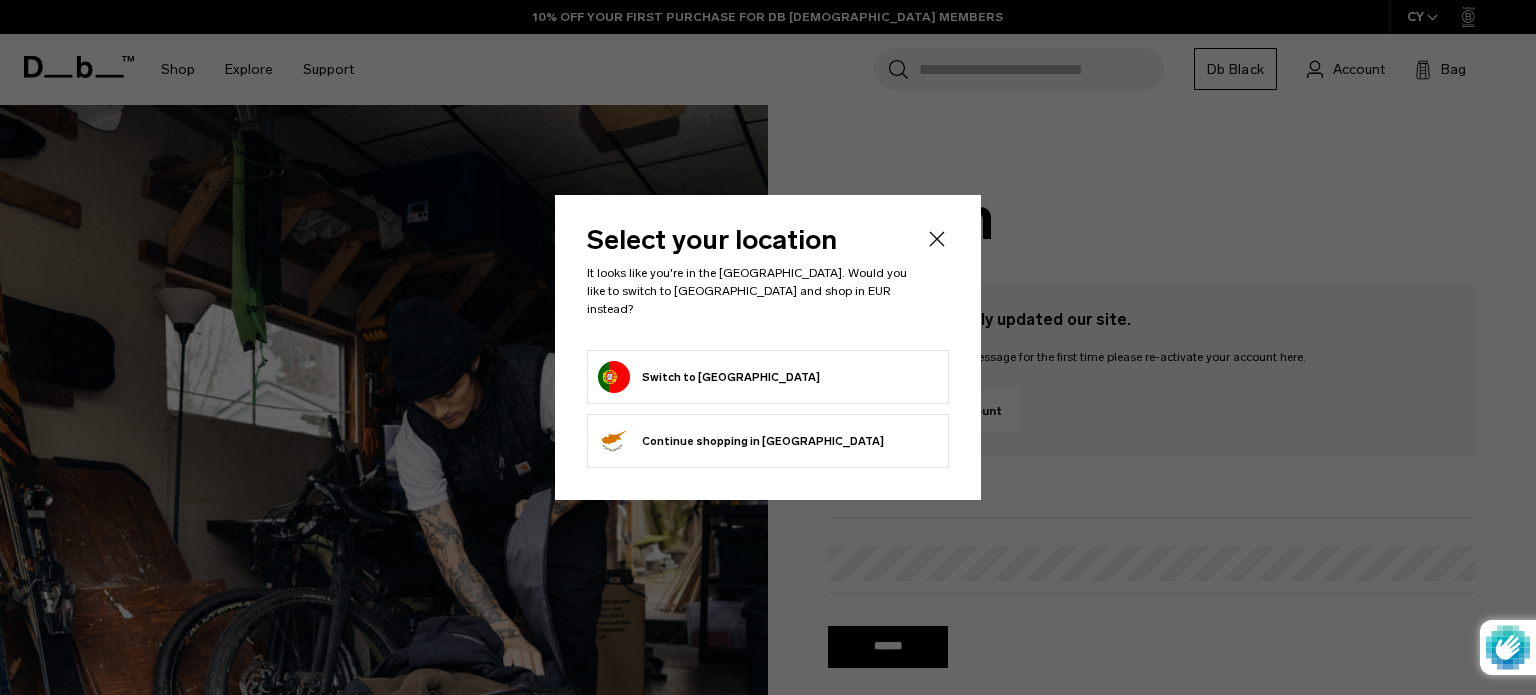 scroll, scrollTop: 0, scrollLeft: 0, axis: both 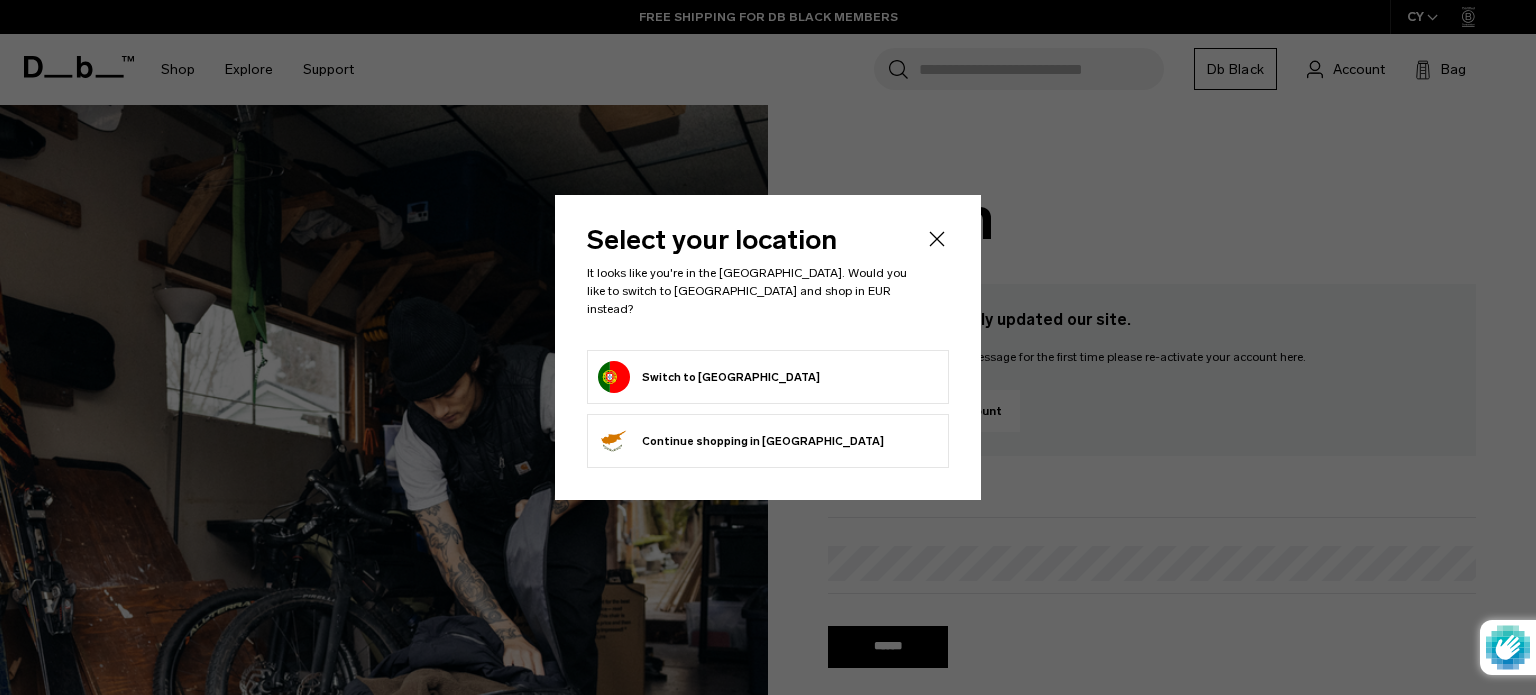 click on "Switch to Portugal" at bounding box center (709, 377) 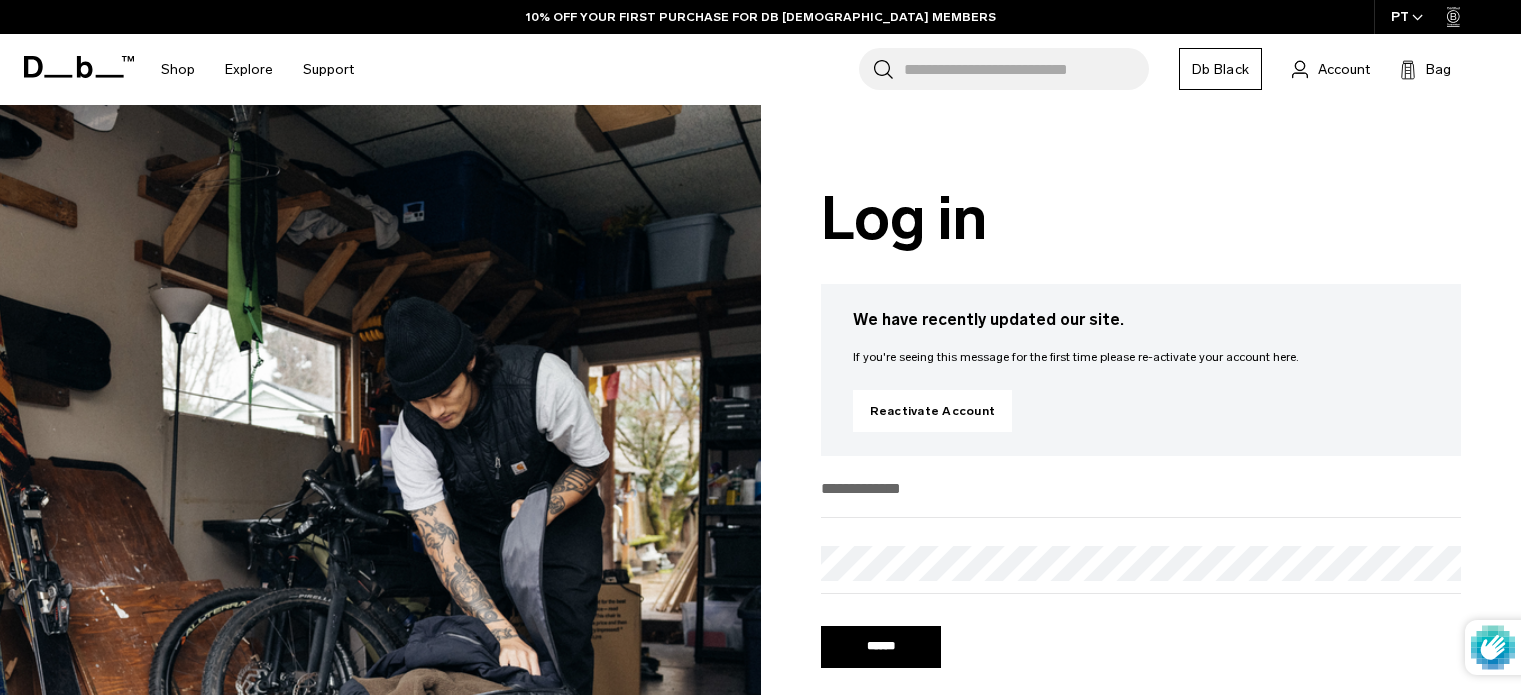 scroll, scrollTop: 0, scrollLeft: 0, axis: both 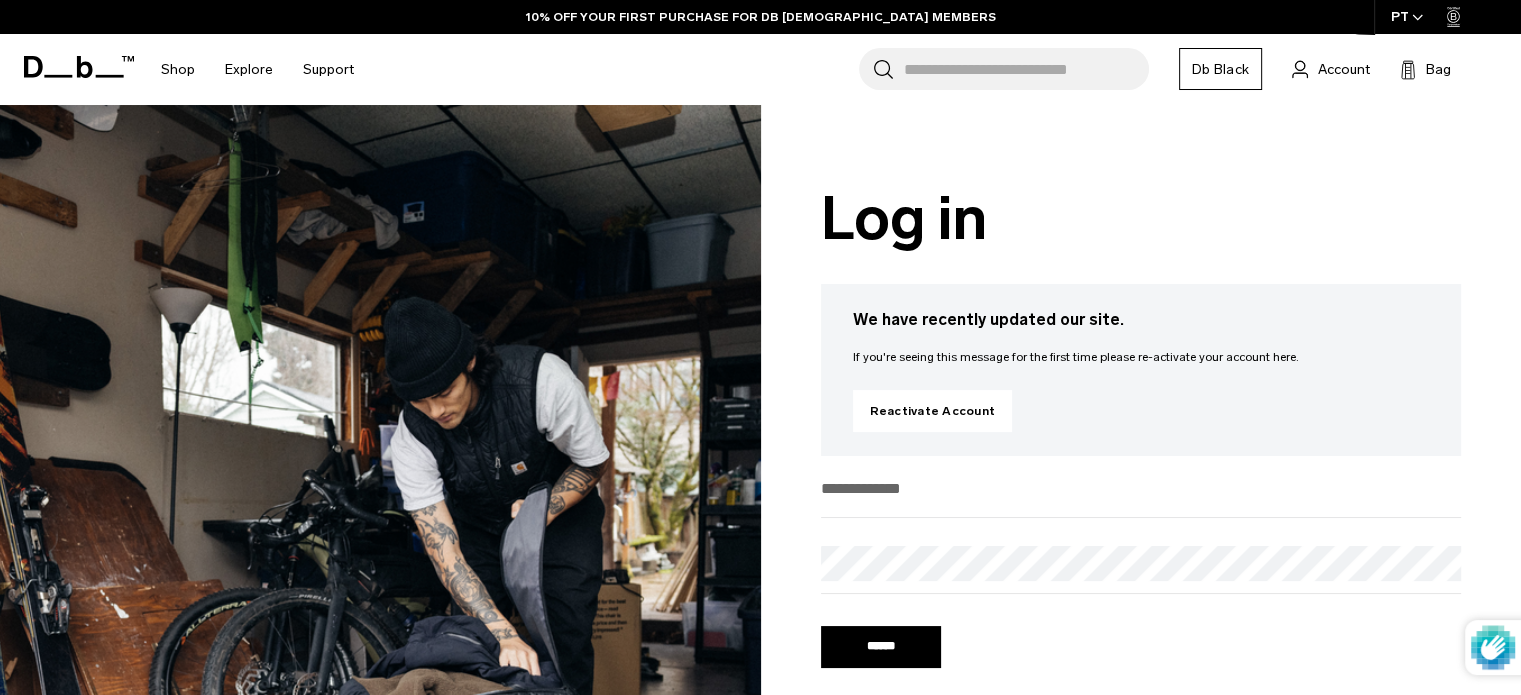 click at bounding box center [1141, 488] 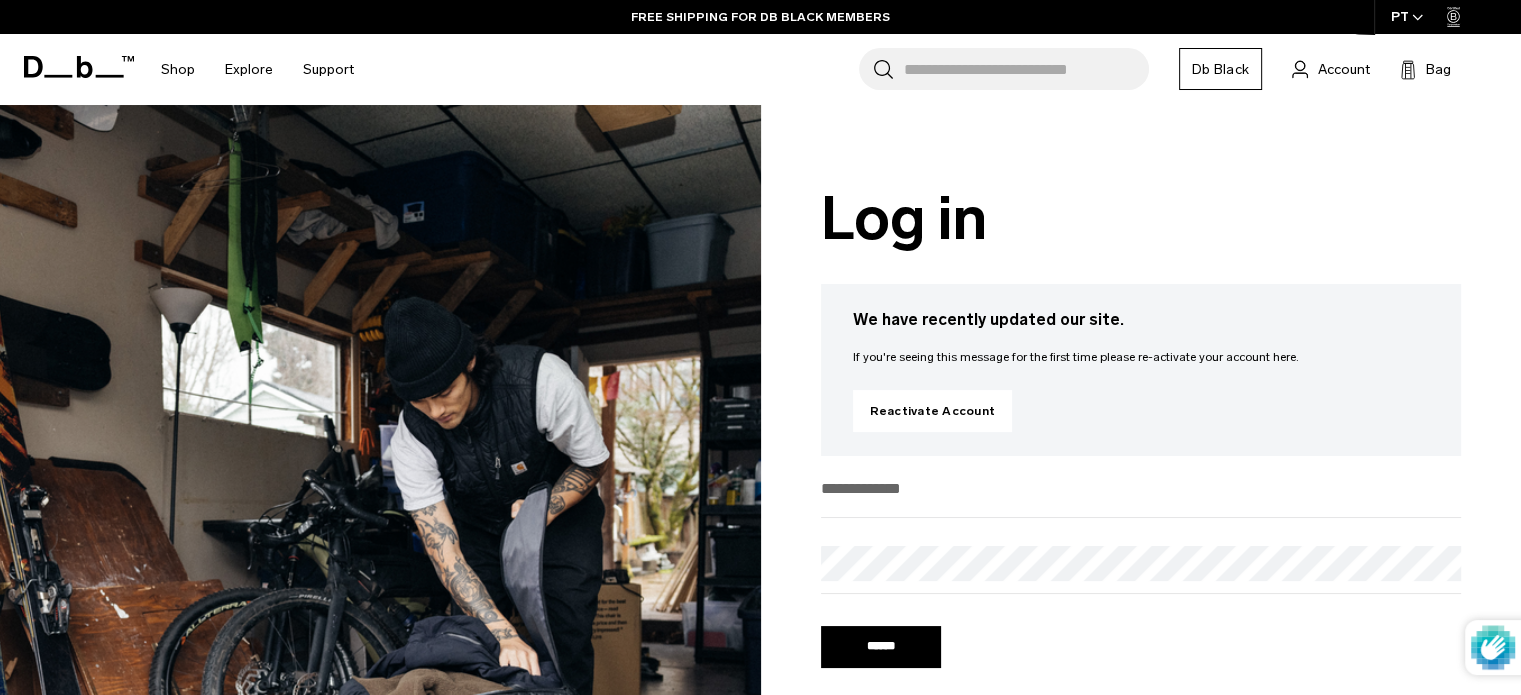 type on "**********" 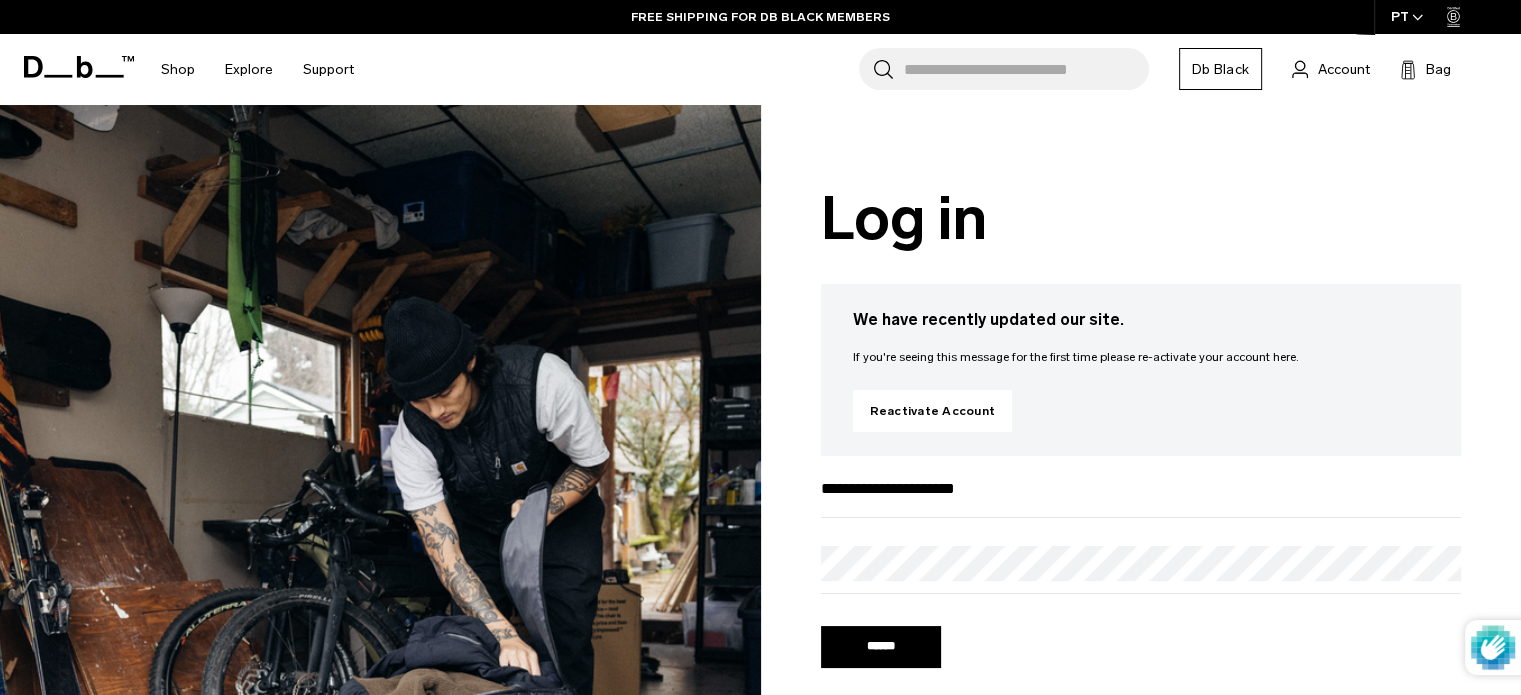 click on "******" at bounding box center (881, 647) 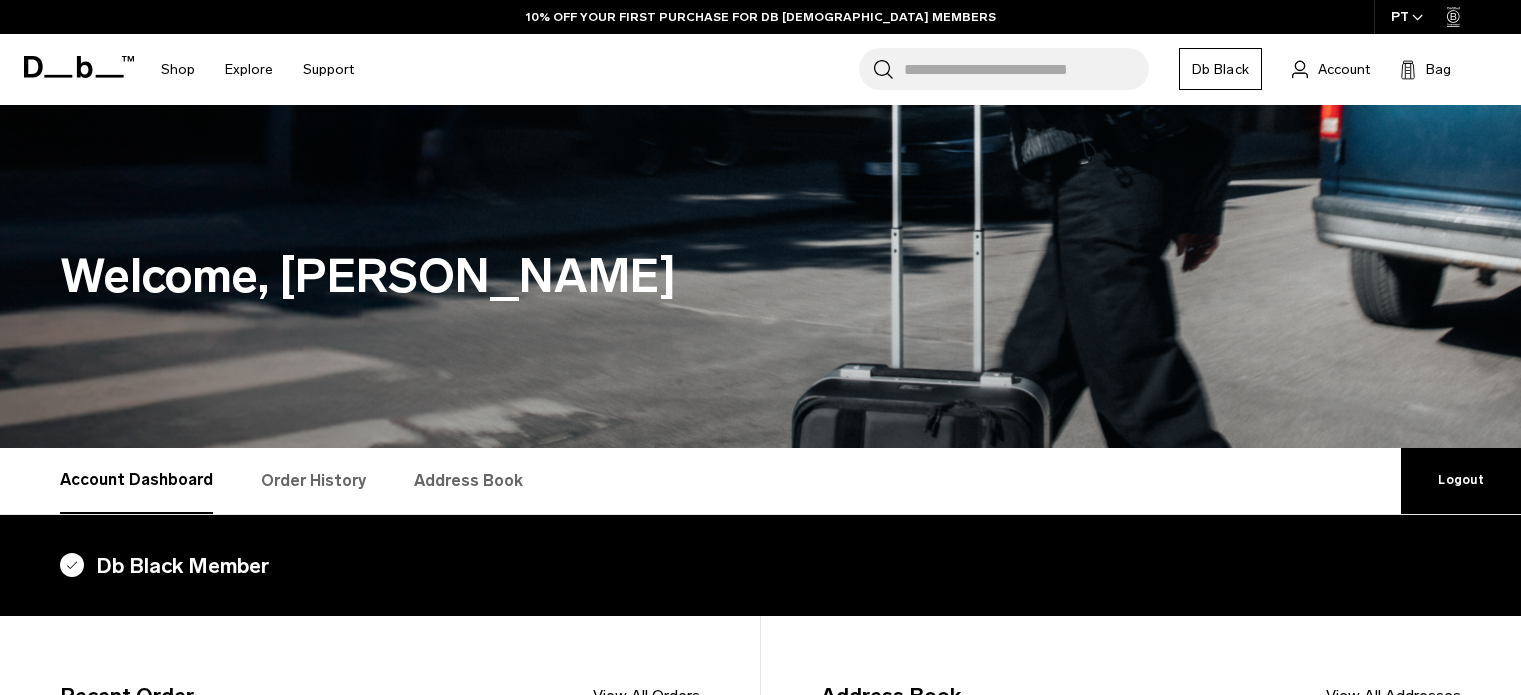 scroll, scrollTop: 0, scrollLeft: 0, axis: both 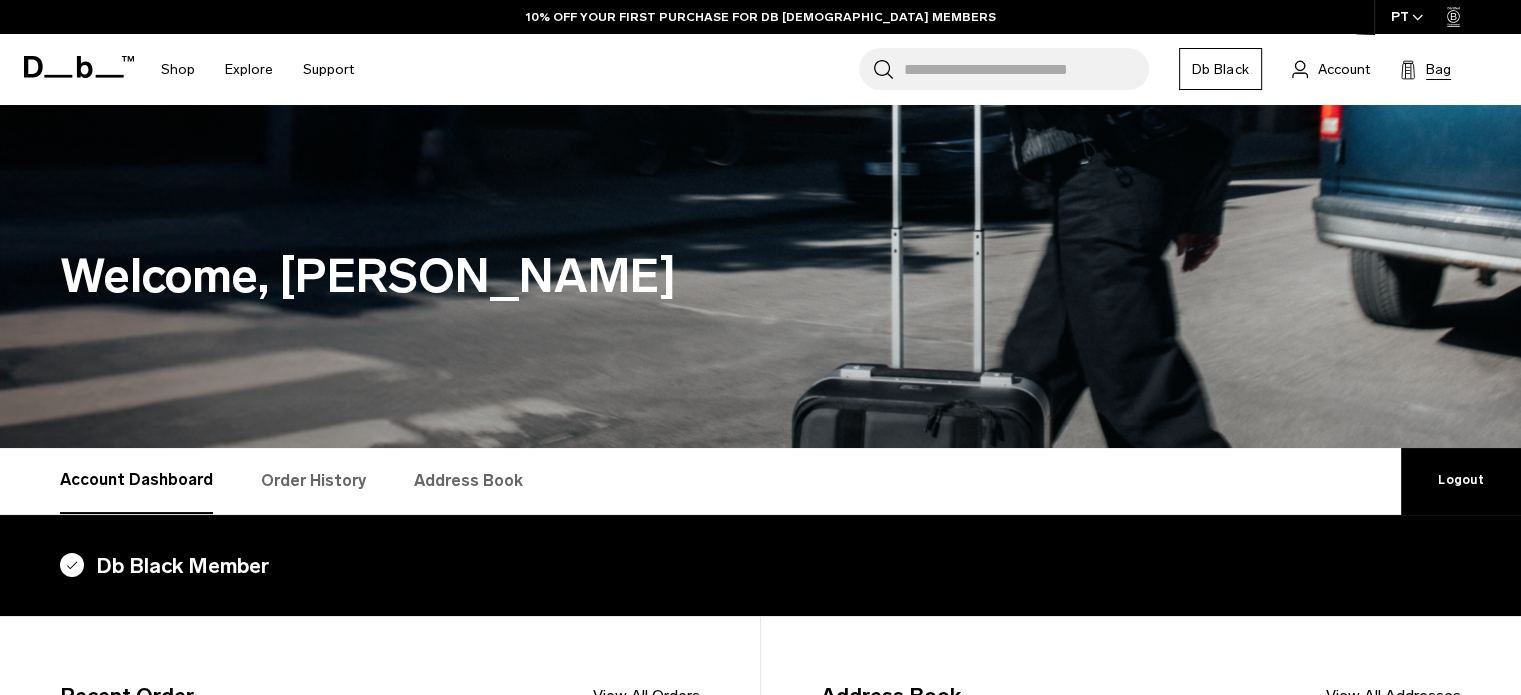 click 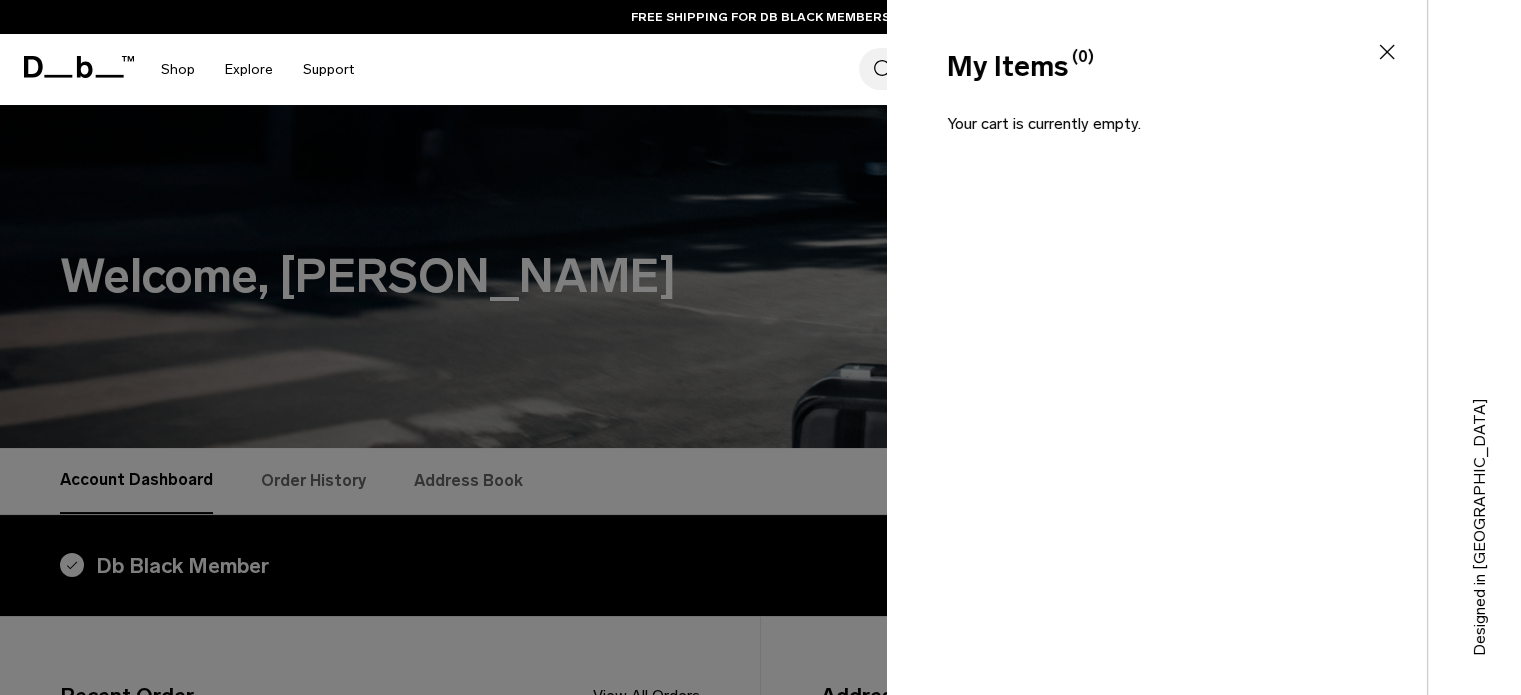 click 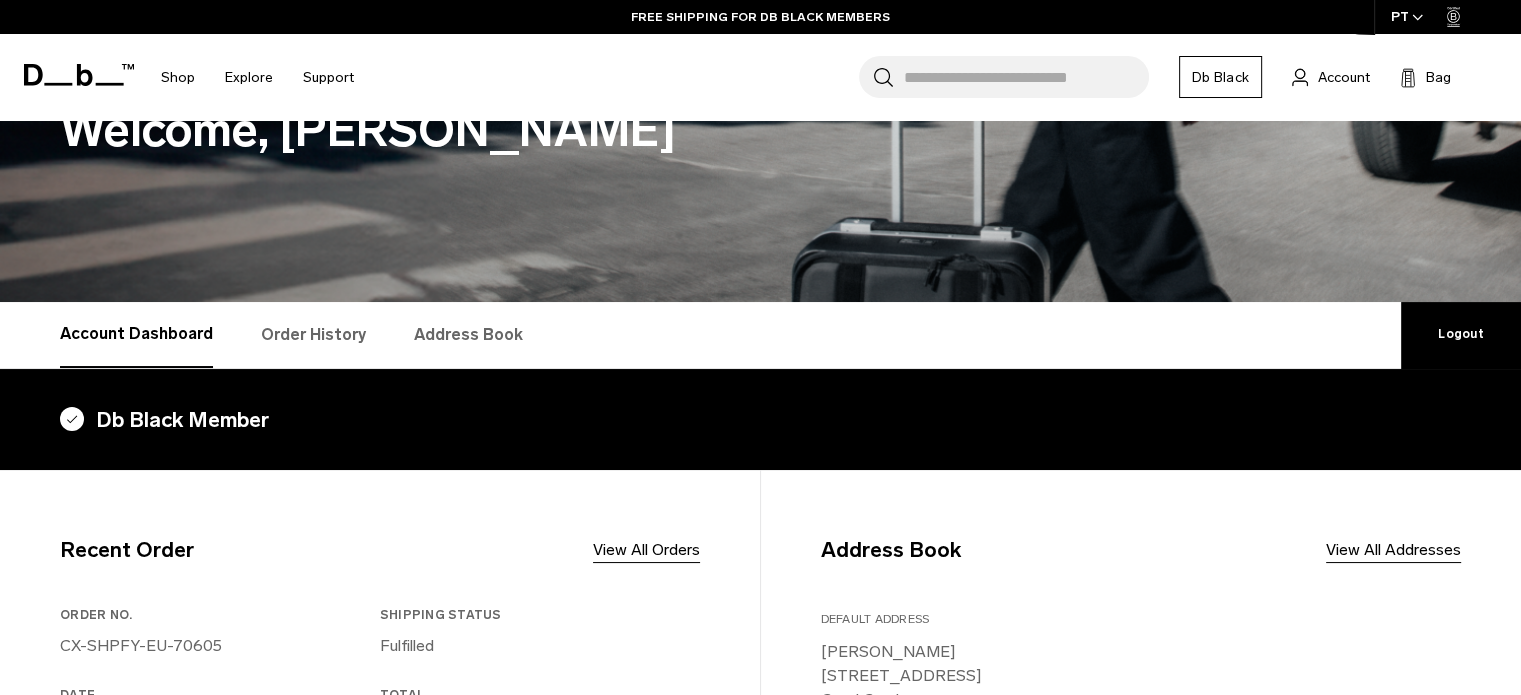 scroll, scrollTop: 0, scrollLeft: 0, axis: both 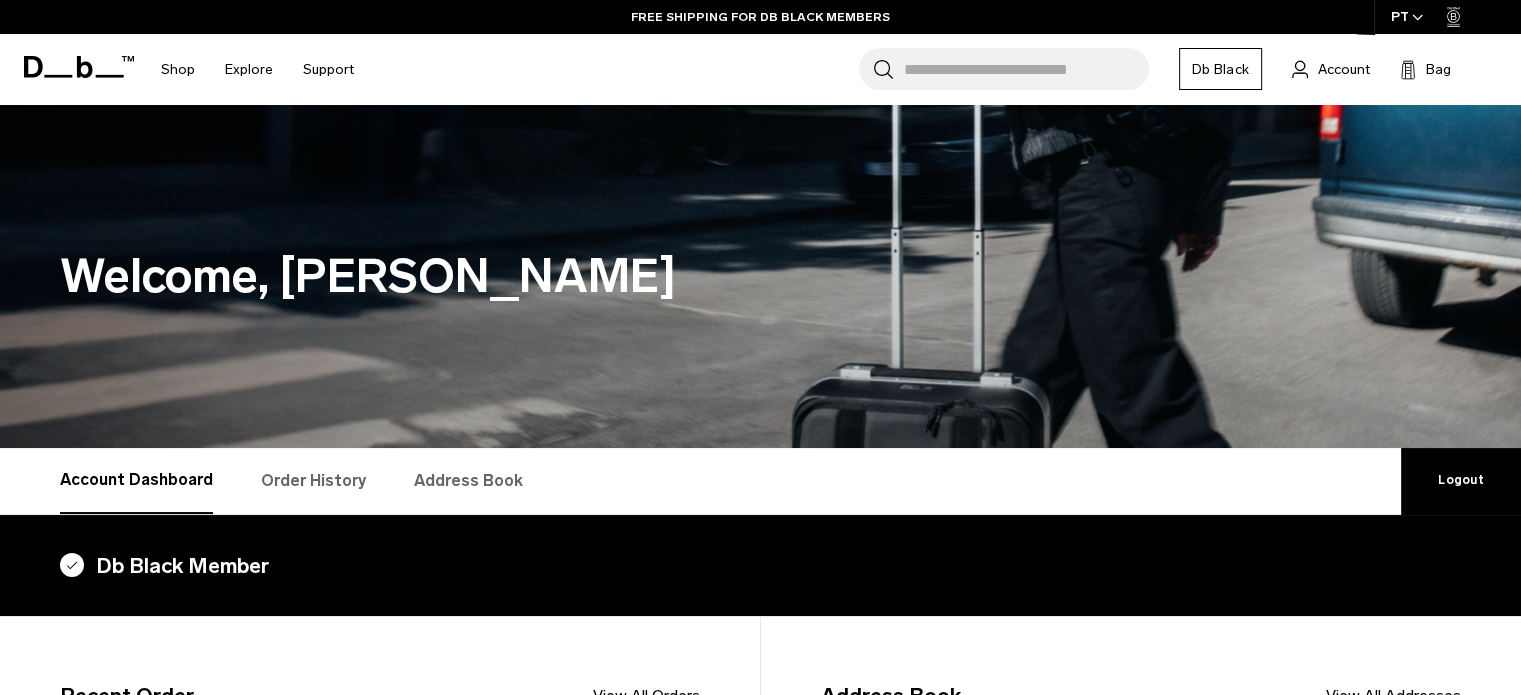 click on "Order History" at bounding box center (313, 481) 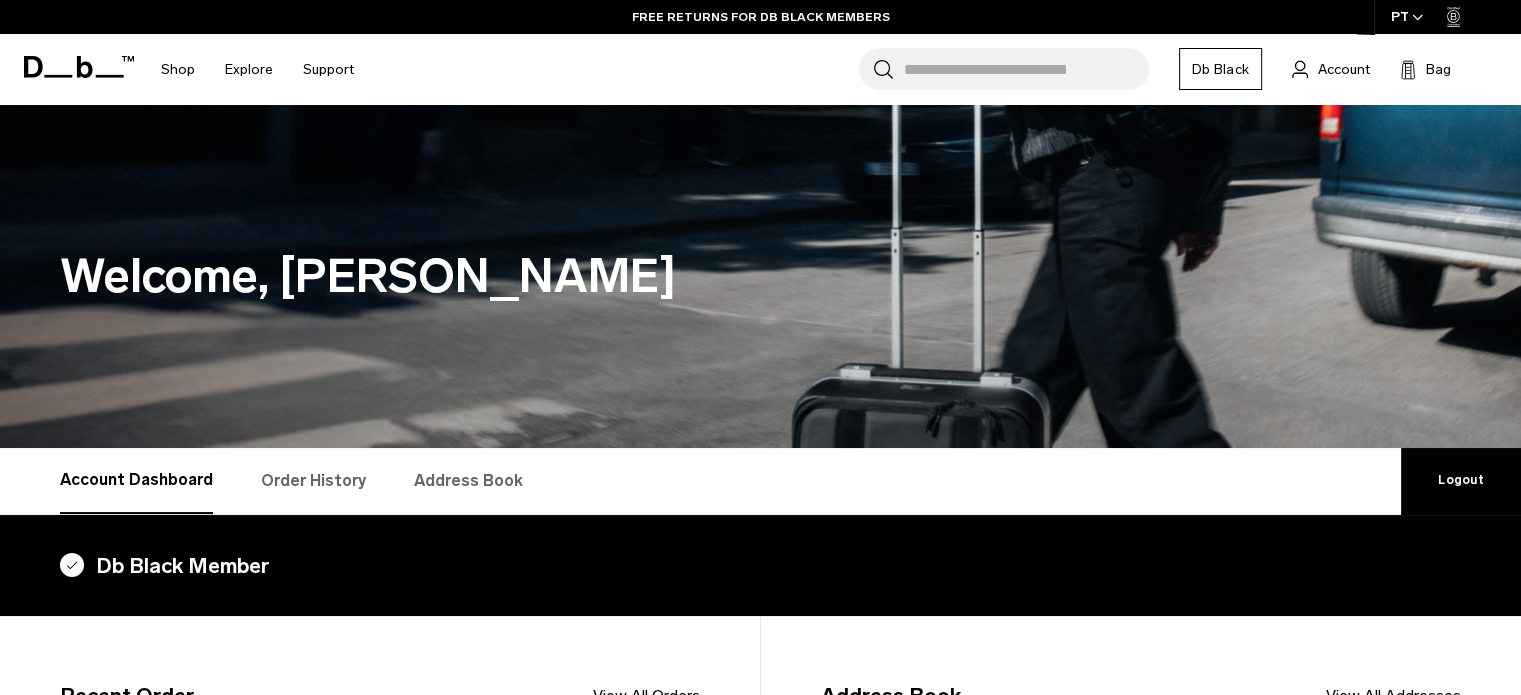 scroll, scrollTop: 160, scrollLeft: 0, axis: vertical 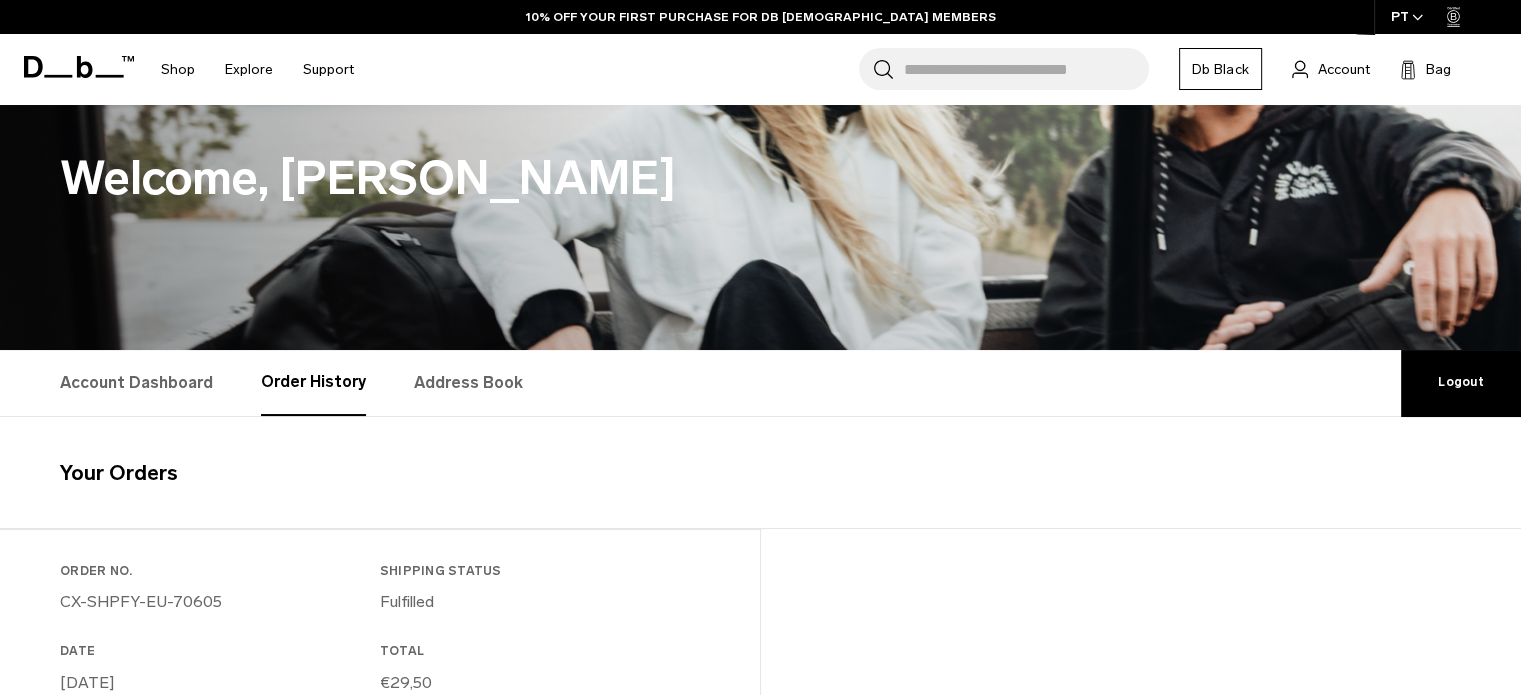 drag, startPoint x: 764, startPoint y: 356, endPoint x: 631, endPoint y: 406, distance: 142.088 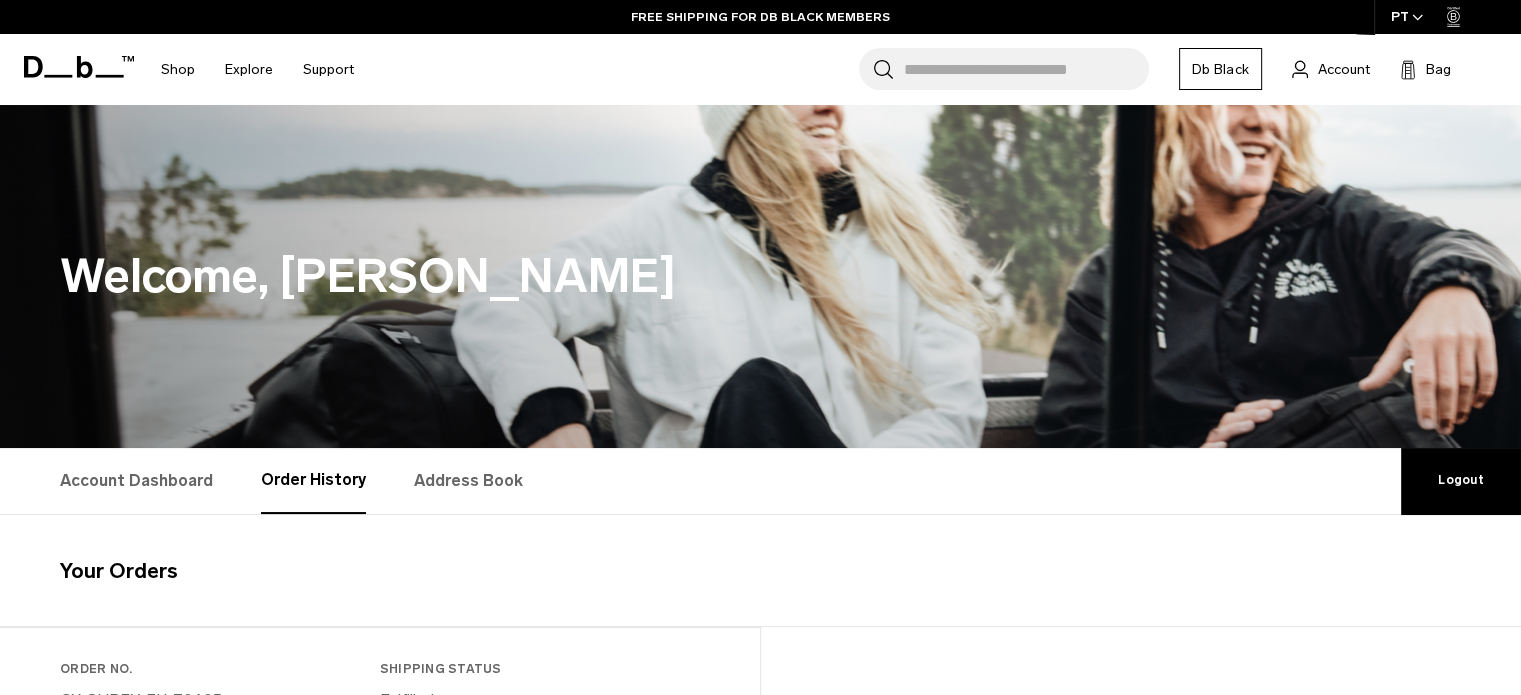 click 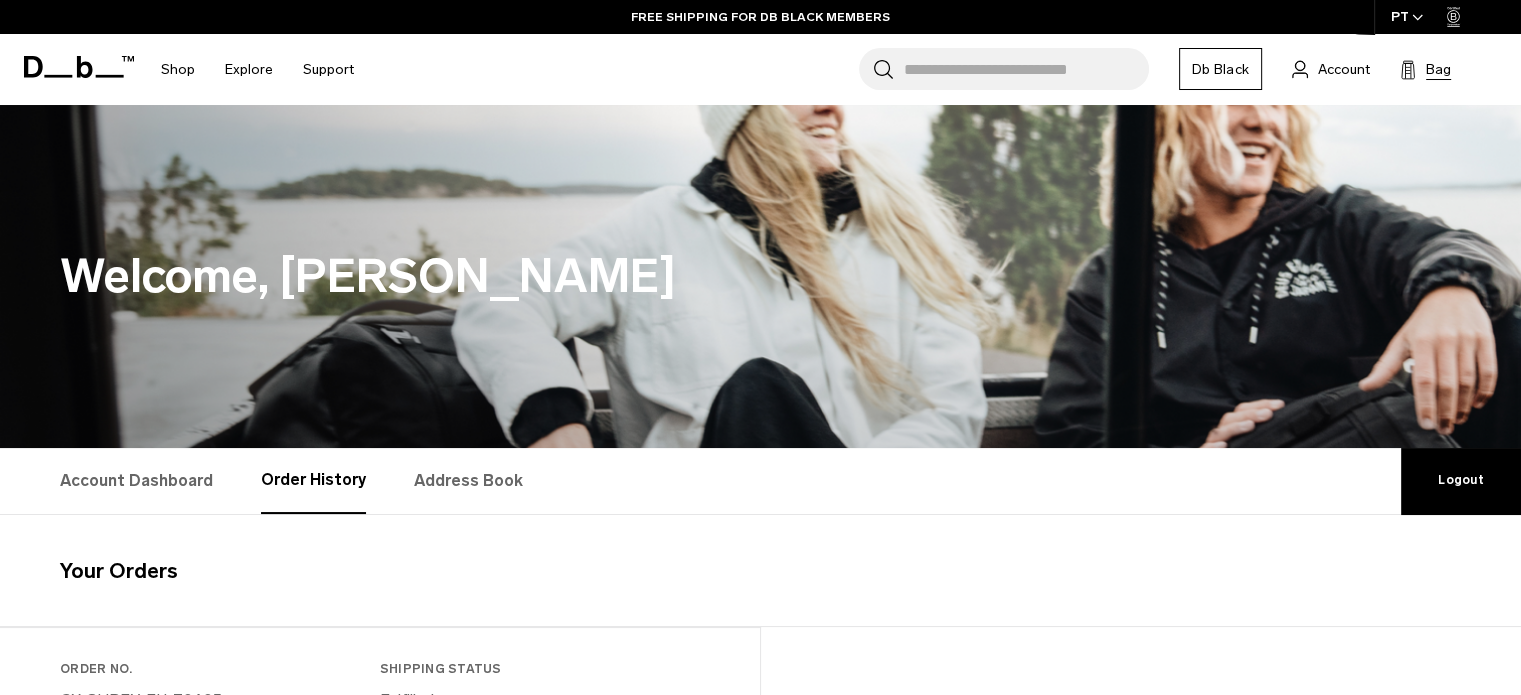 click on "Bag" at bounding box center (1438, 69) 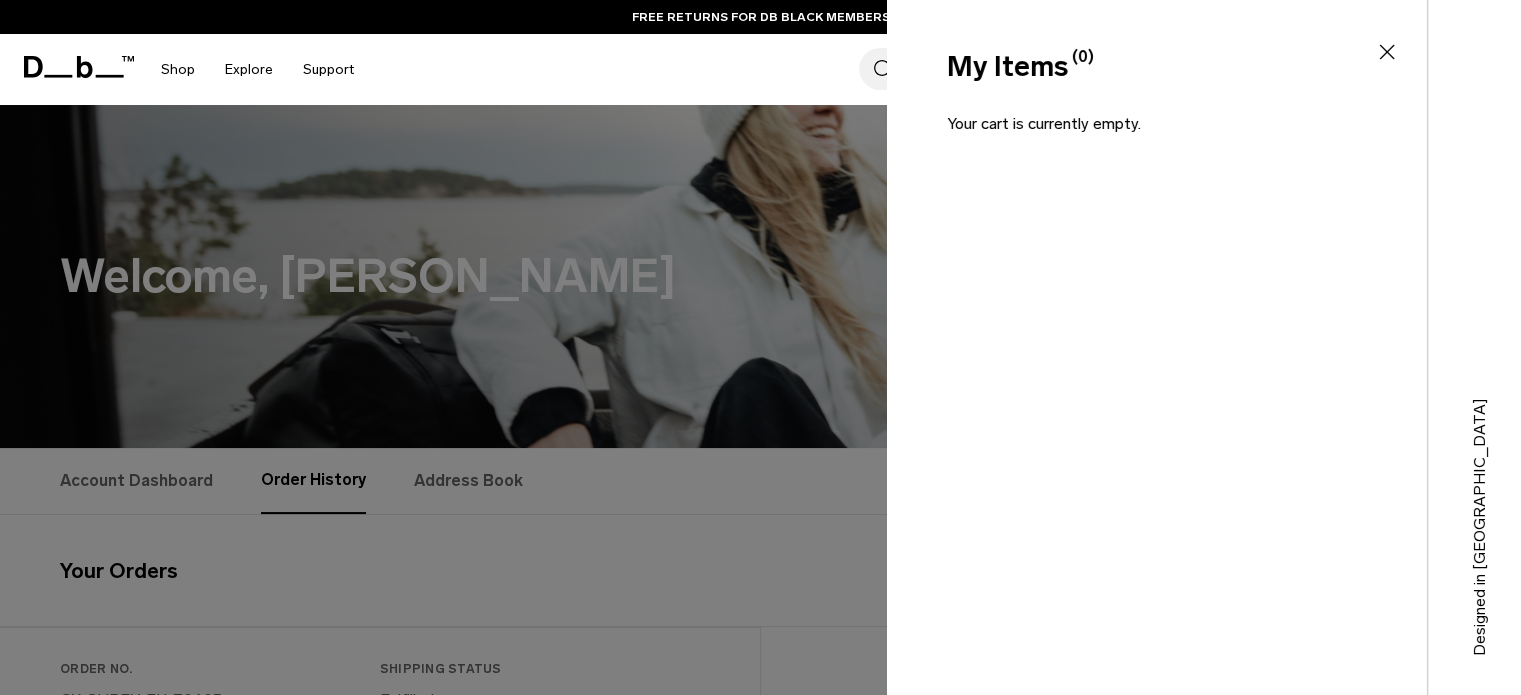 click 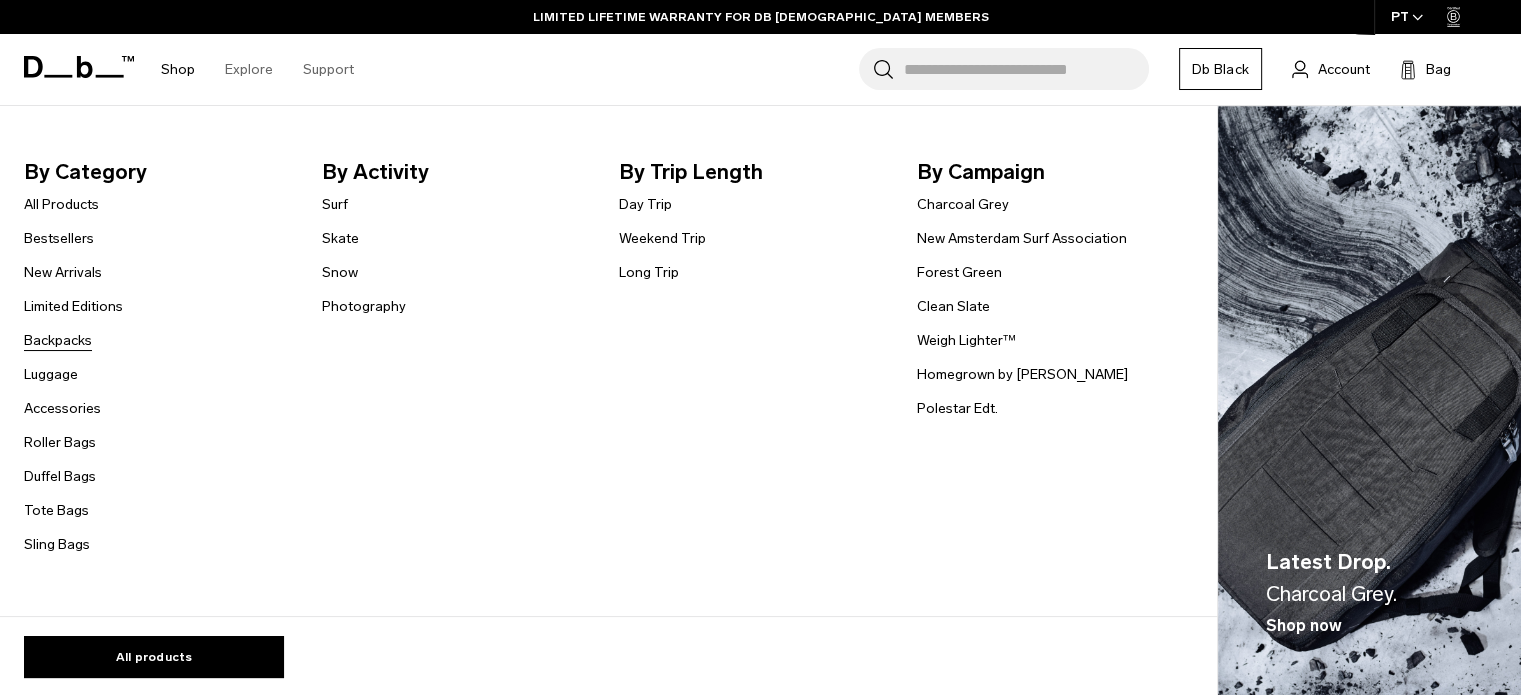 click on "Backpacks" at bounding box center (58, 340) 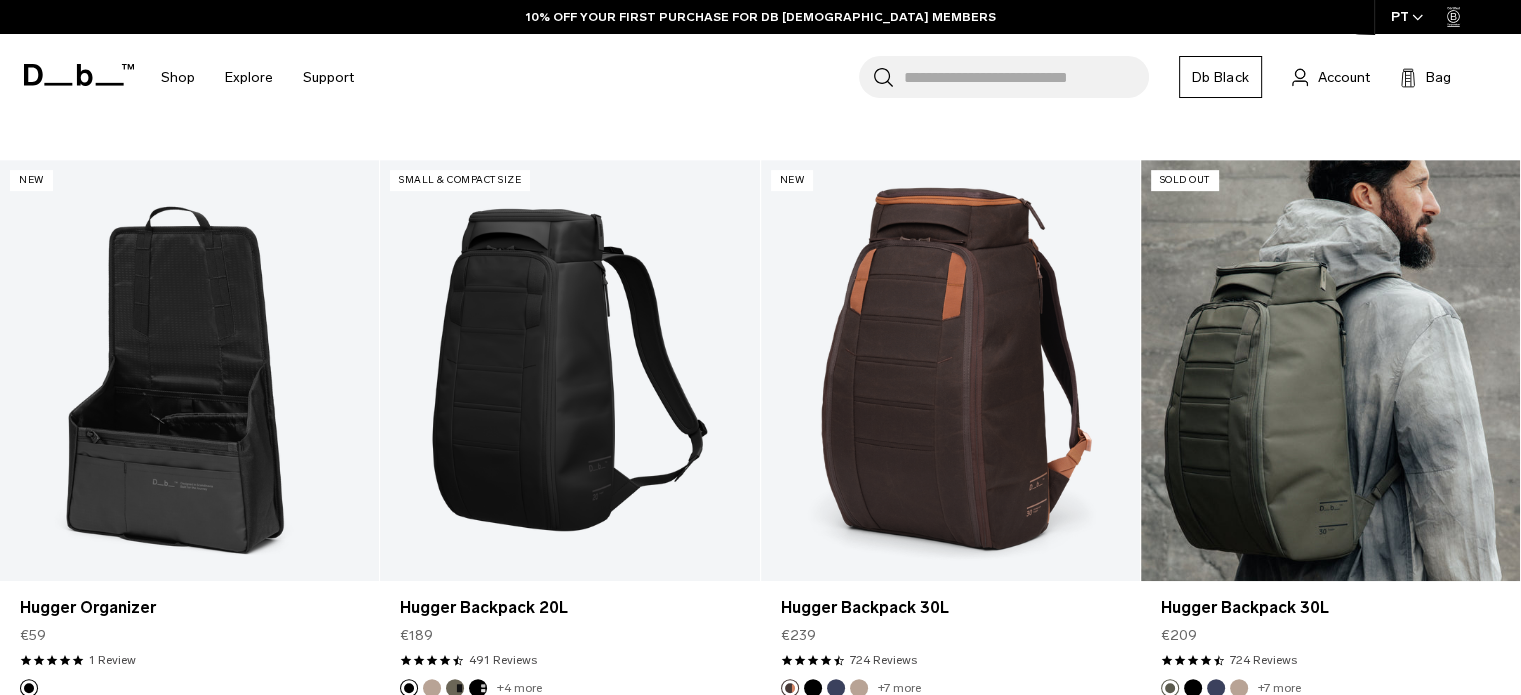 scroll, scrollTop: 932, scrollLeft: 0, axis: vertical 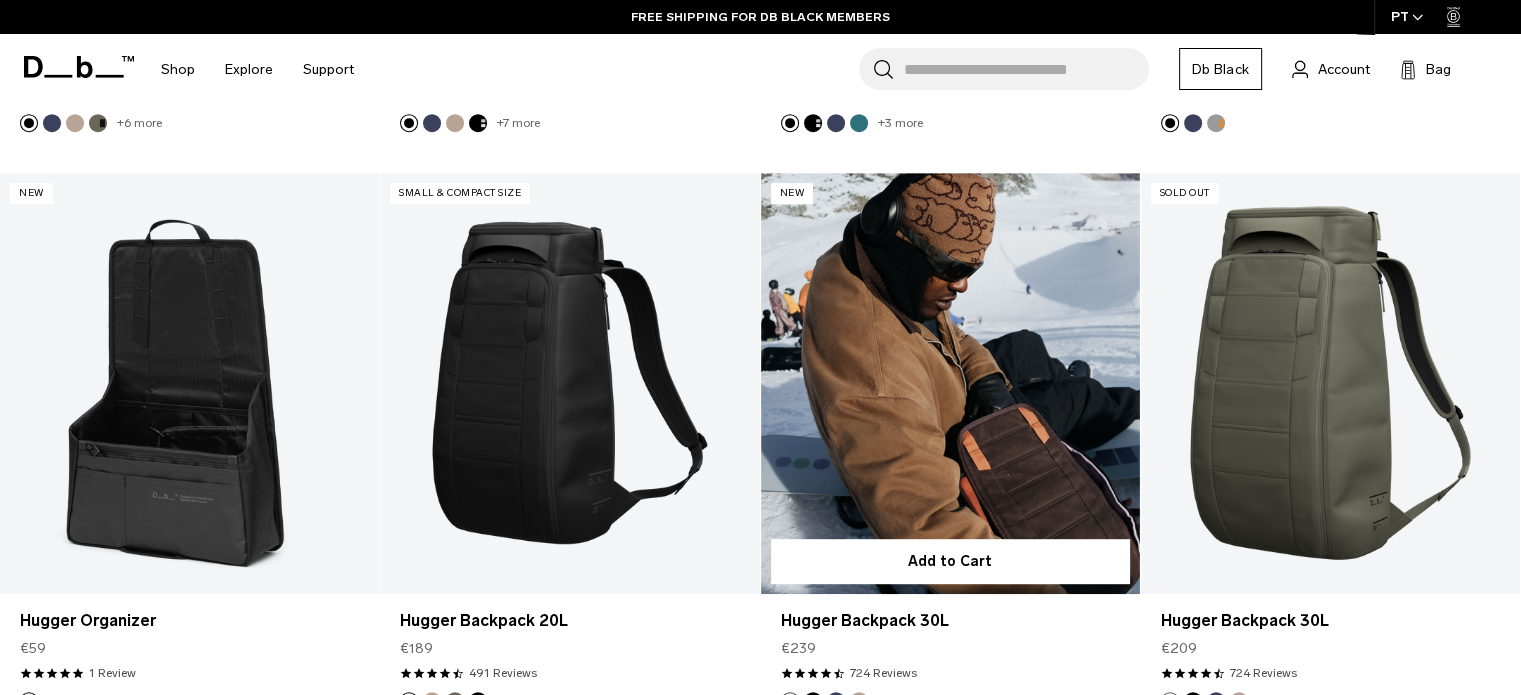 click at bounding box center (950, 383) 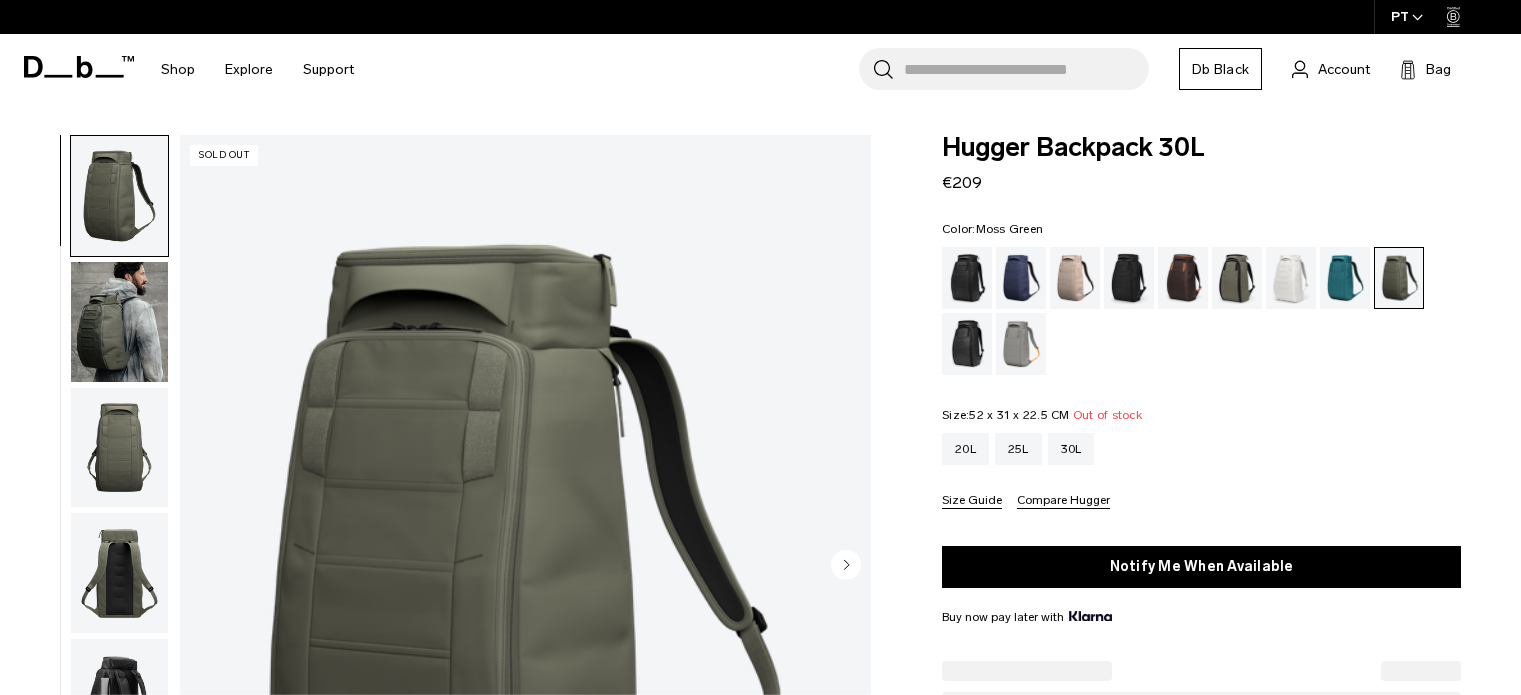 scroll, scrollTop: 0, scrollLeft: 0, axis: both 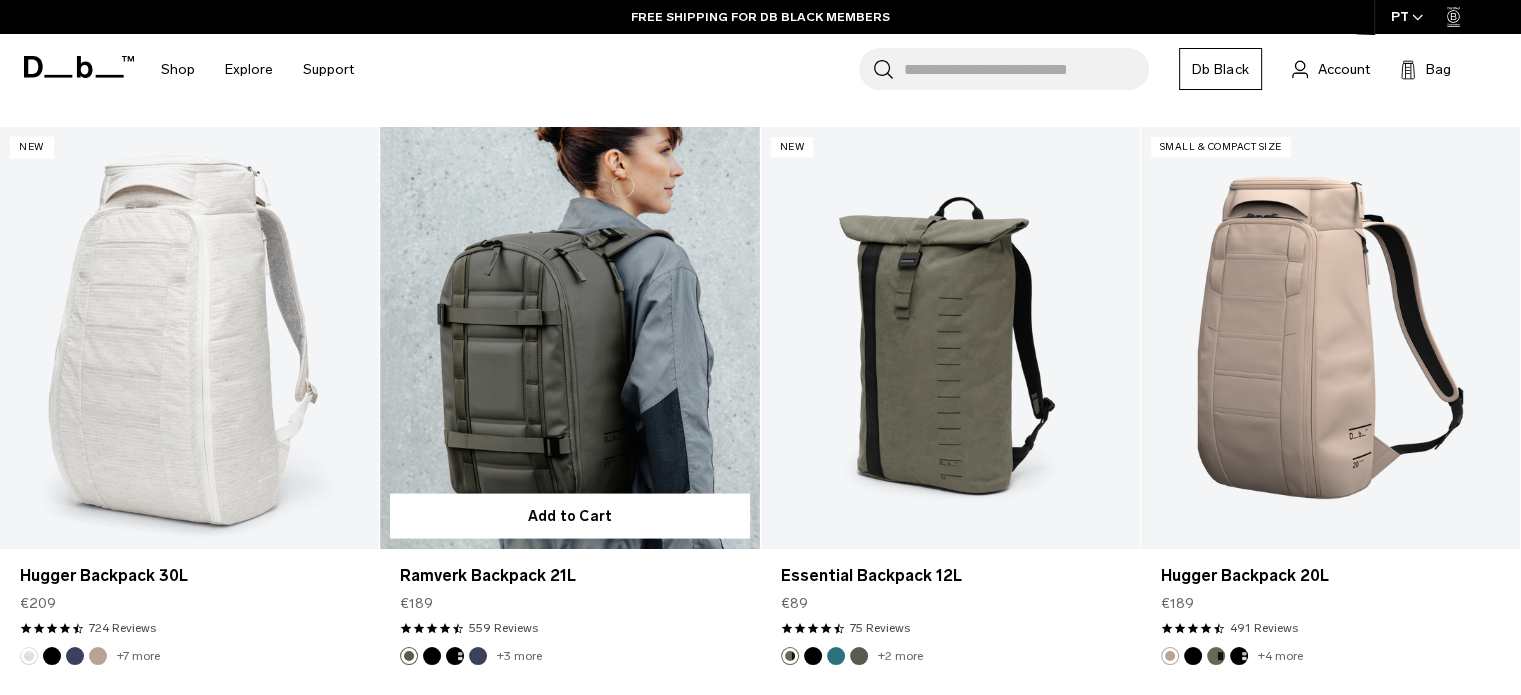 click at bounding box center (569, 337) 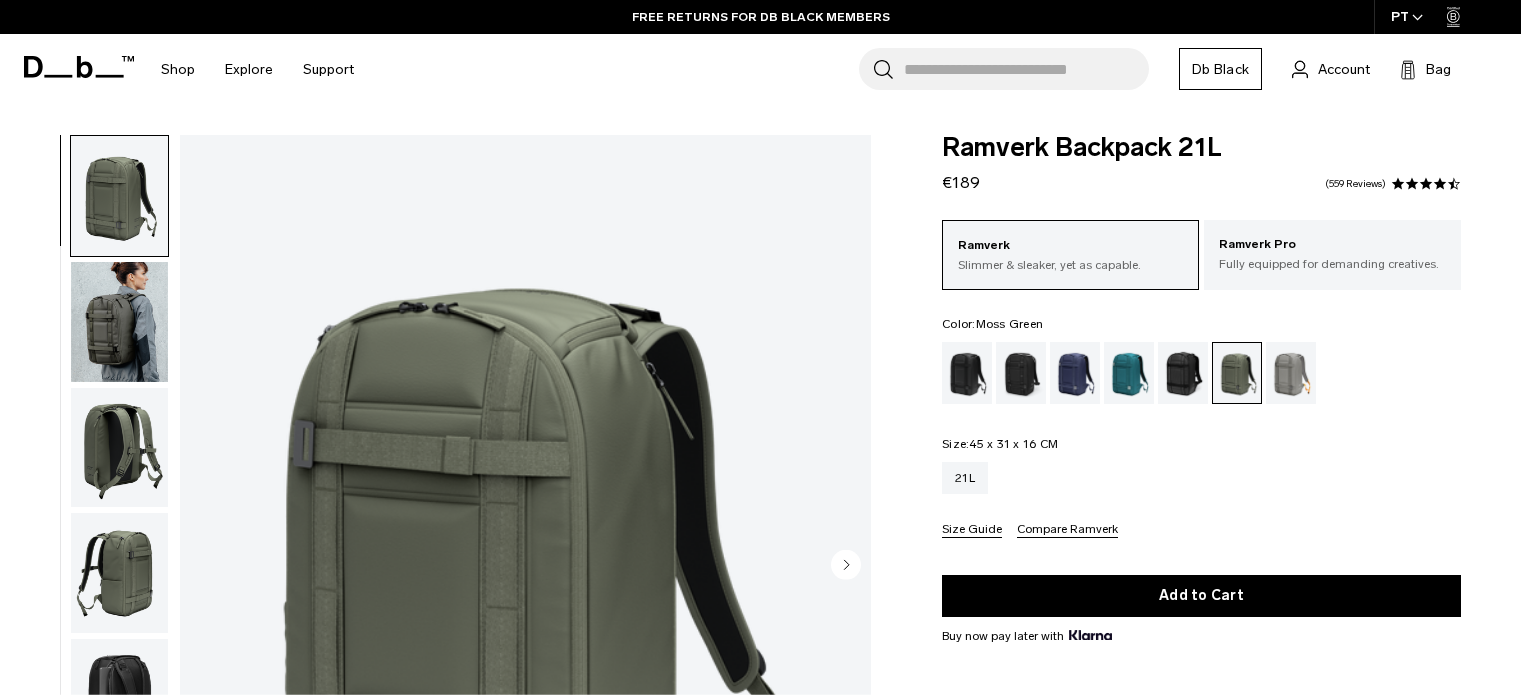 scroll, scrollTop: 92, scrollLeft: 0, axis: vertical 